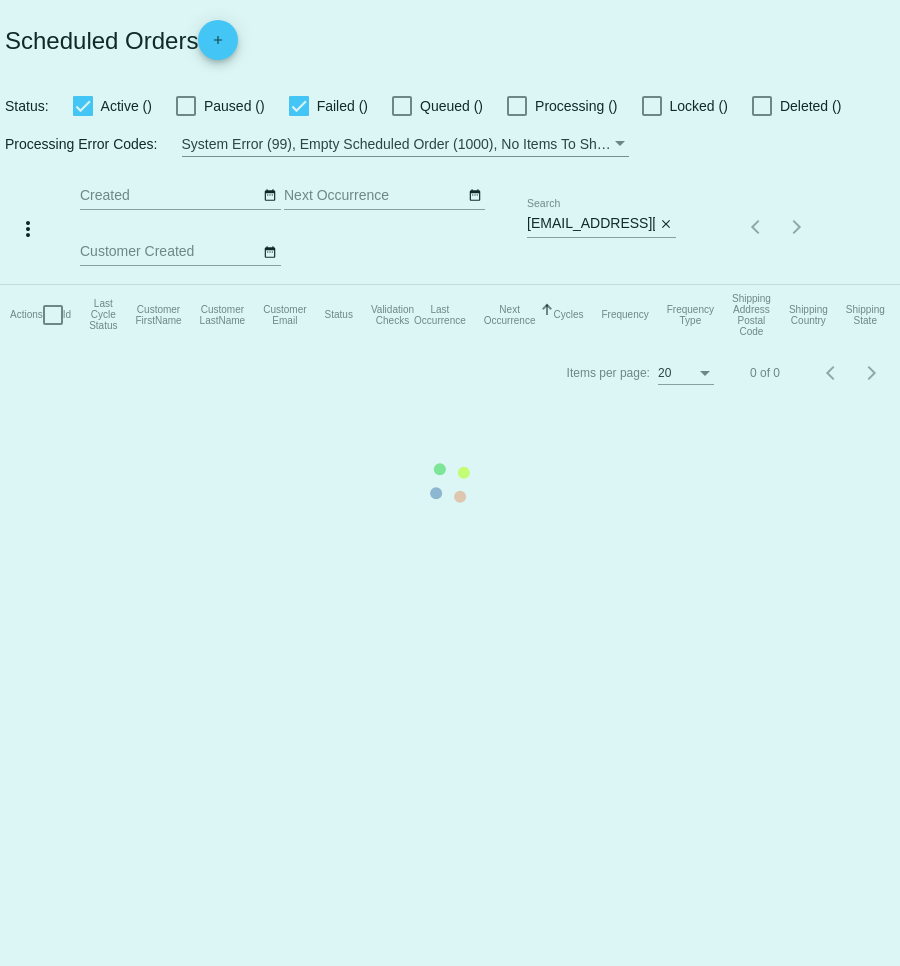 scroll, scrollTop: 0, scrollLeft: 0, axis: both 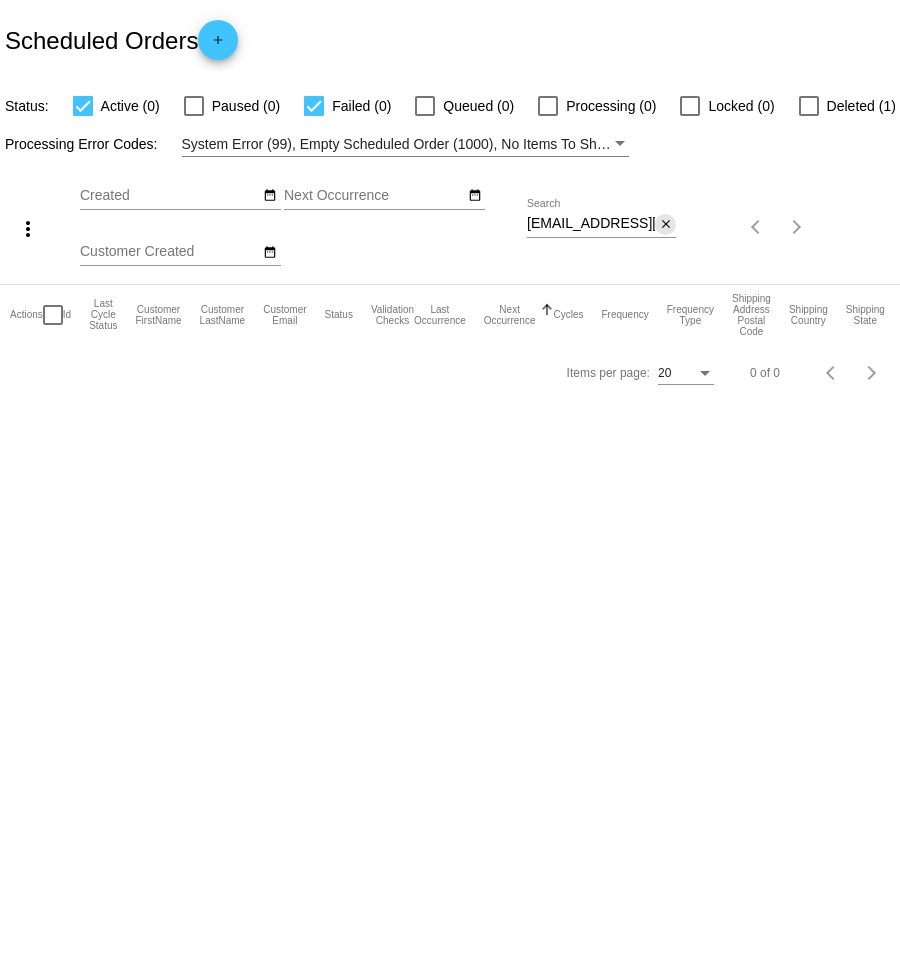 drag, startPoint x: 669, startPoint y: 225, endPoint x: 543, endPoint y: 224, distance: 126.00397 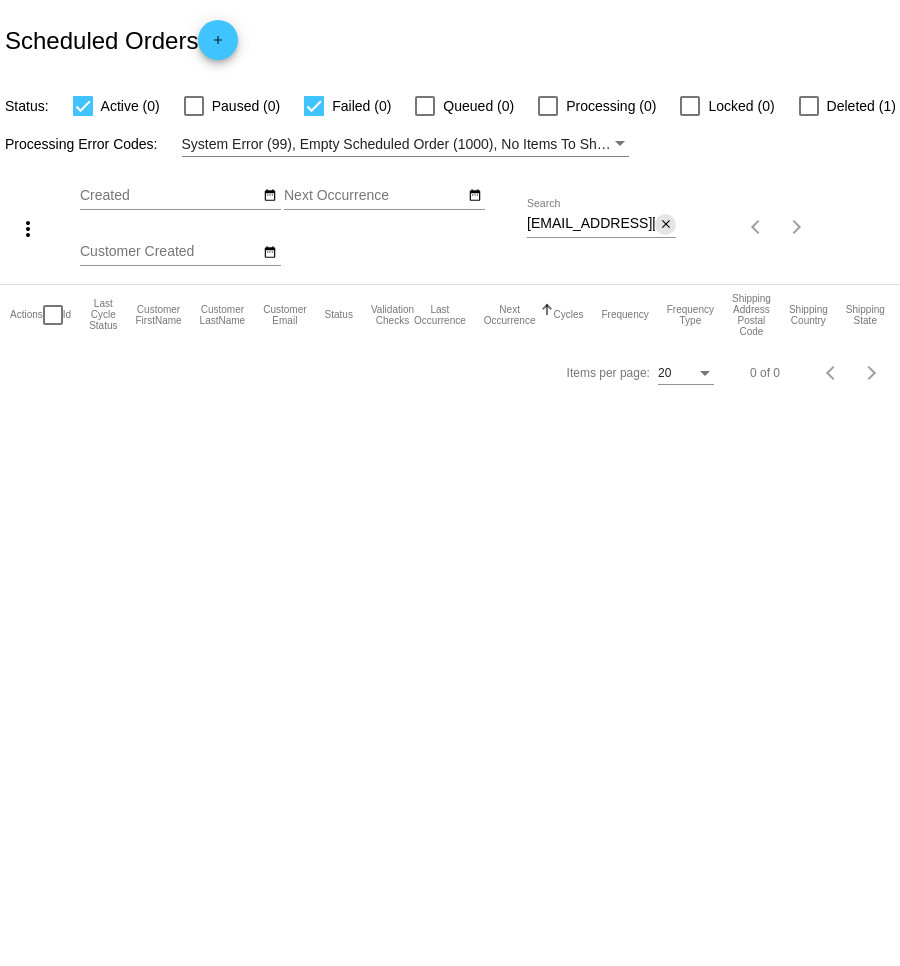 click on "close" 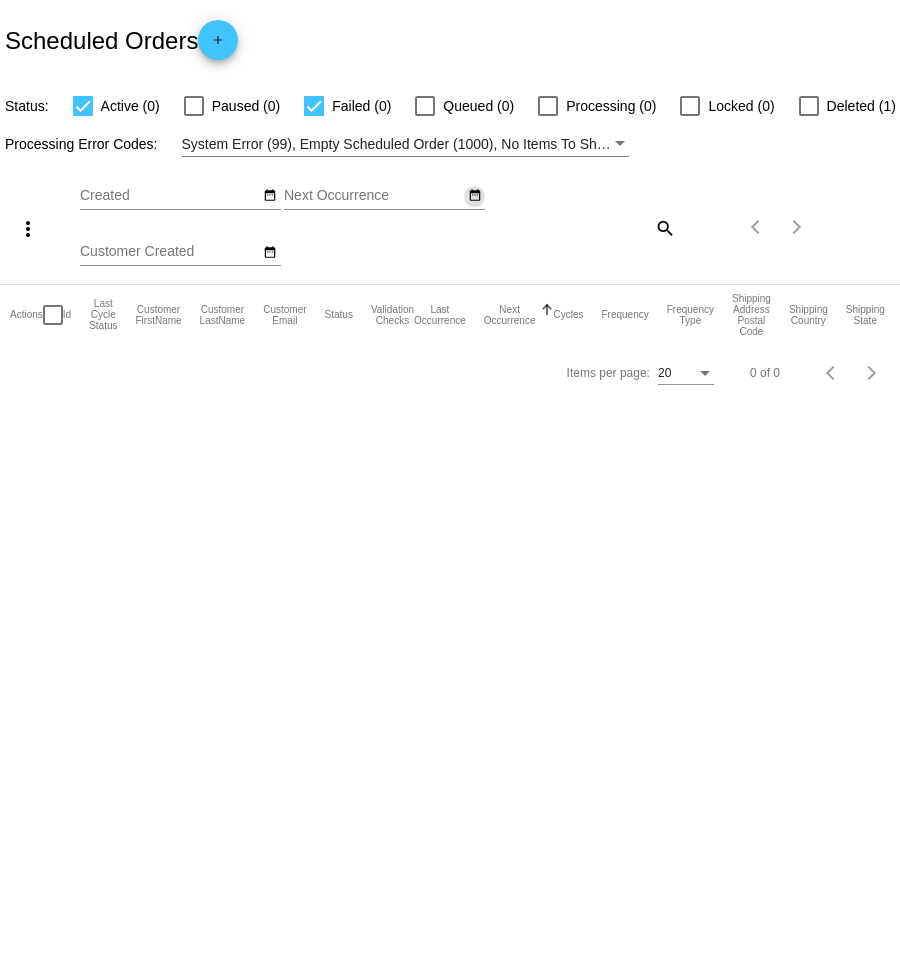 click on "date_range" 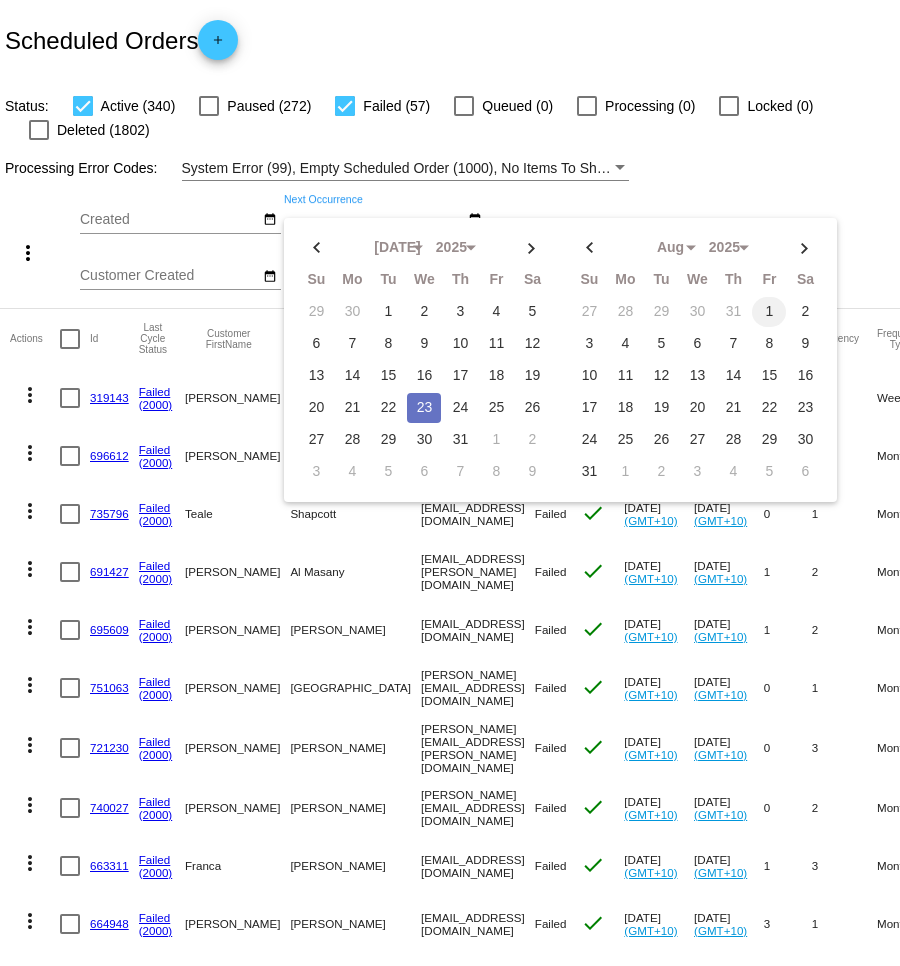 click on "1" 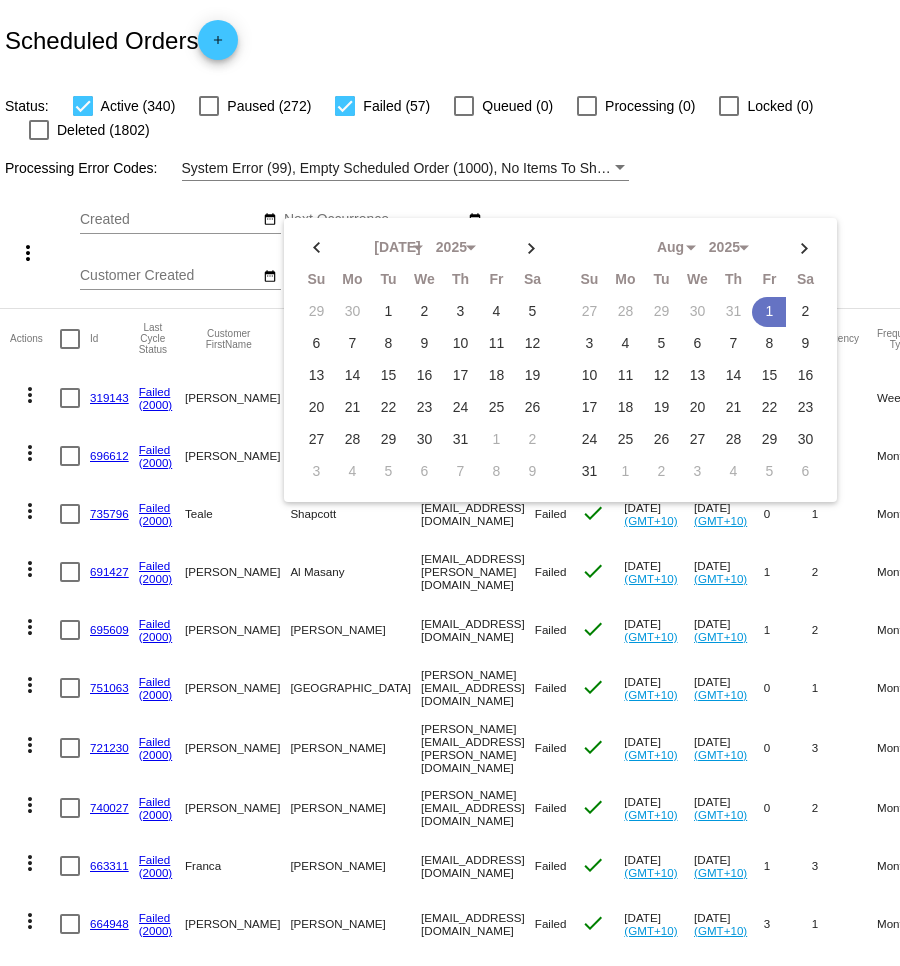 click on "Processing Error Codes:
System Error (99), Empty Scheduled Order (1000), No Items To Ship (1001), Shipping Rate Not Found (1002), Payment Integration Not Found (1003), No Payment Method (1004), Payment Failed (2000), Payment Gateway Communication Failure (2001), Client Order Creation Failure (3000), Client Order Update Failure (3001), Client Order Invalid (3002)" 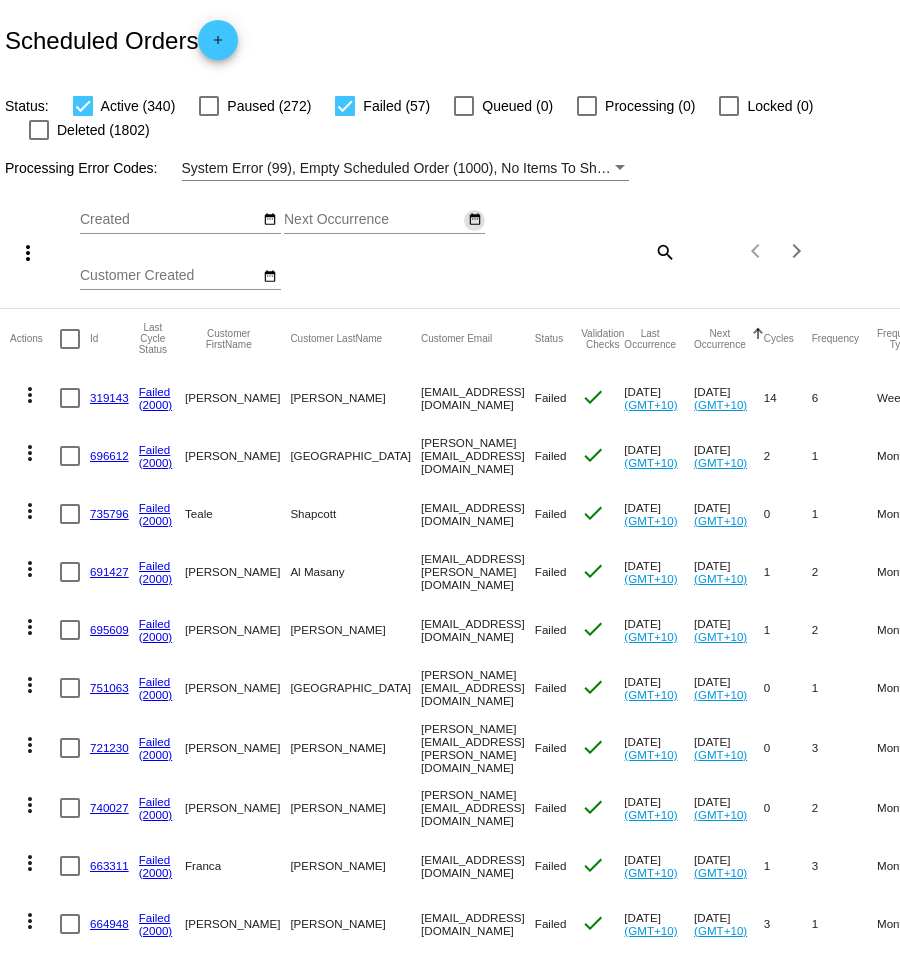 click on "date_range" 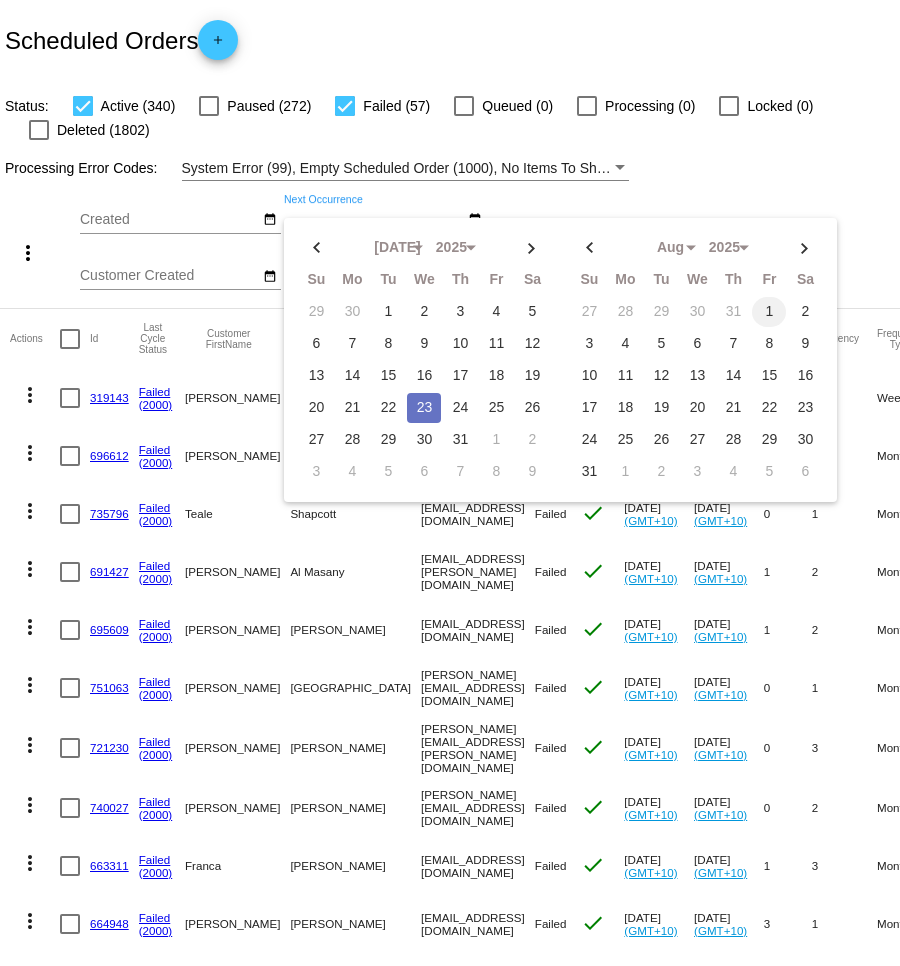 click on "1" 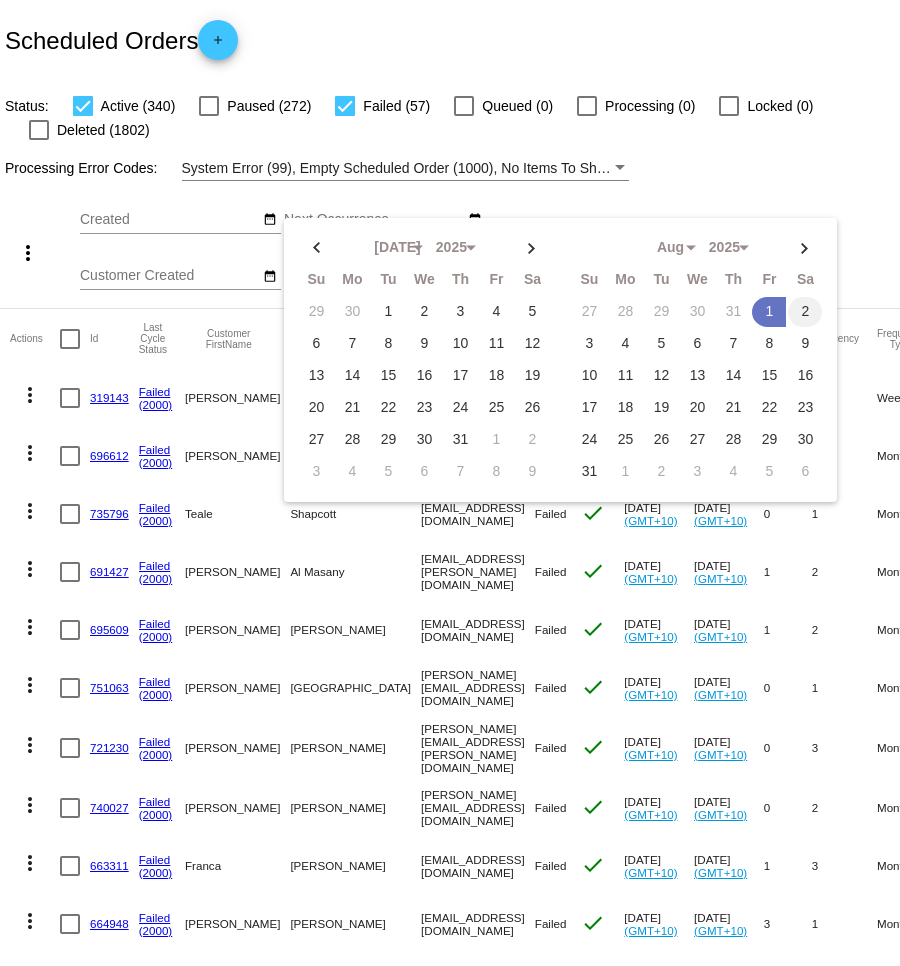 click on "2" 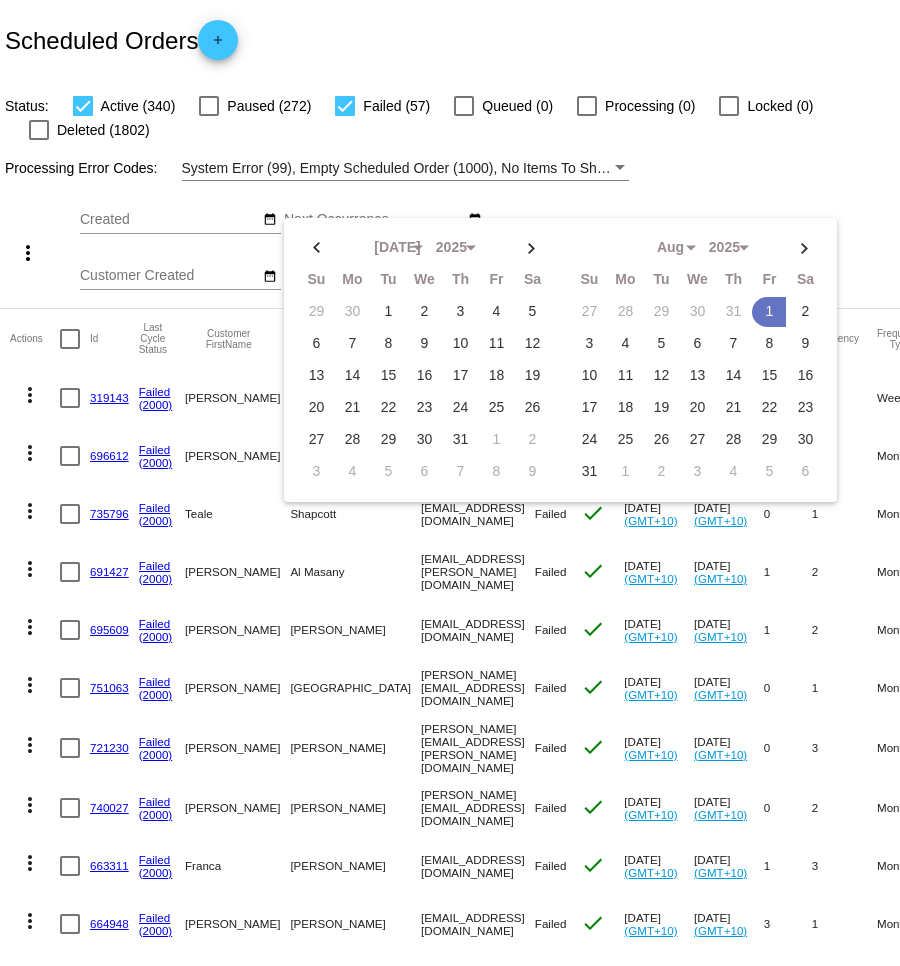 type on "[DATE] - [DATE]" 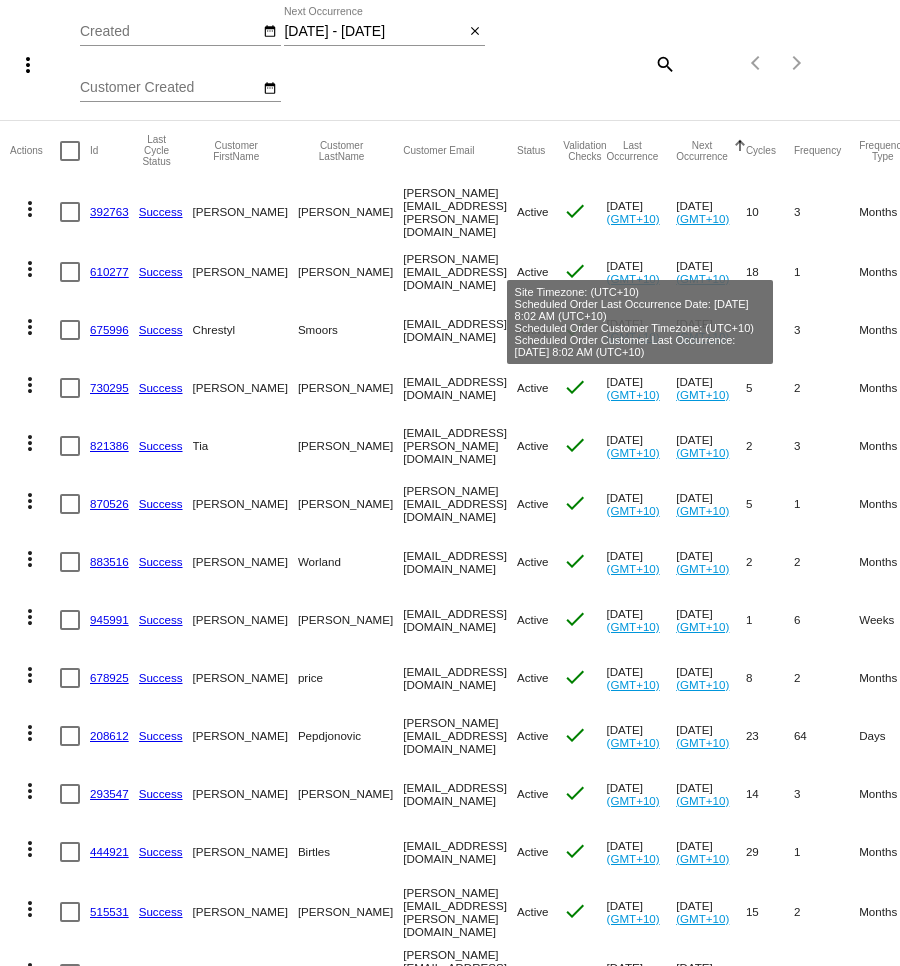 scroll, scrollTop: 421, scrollLeft: 0, axis: vertical 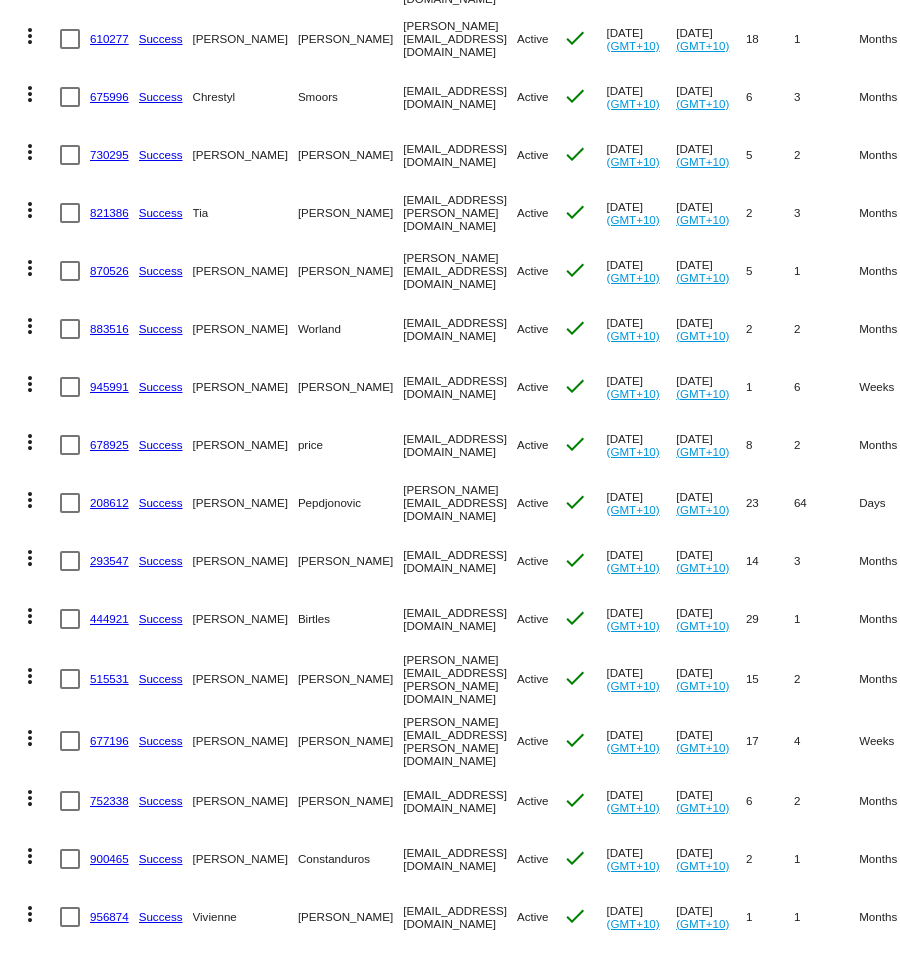 drag, startPoint x: 481, startPoint y: 476, endPoint x: 341, endPoint y: 481, distance: 140.08926 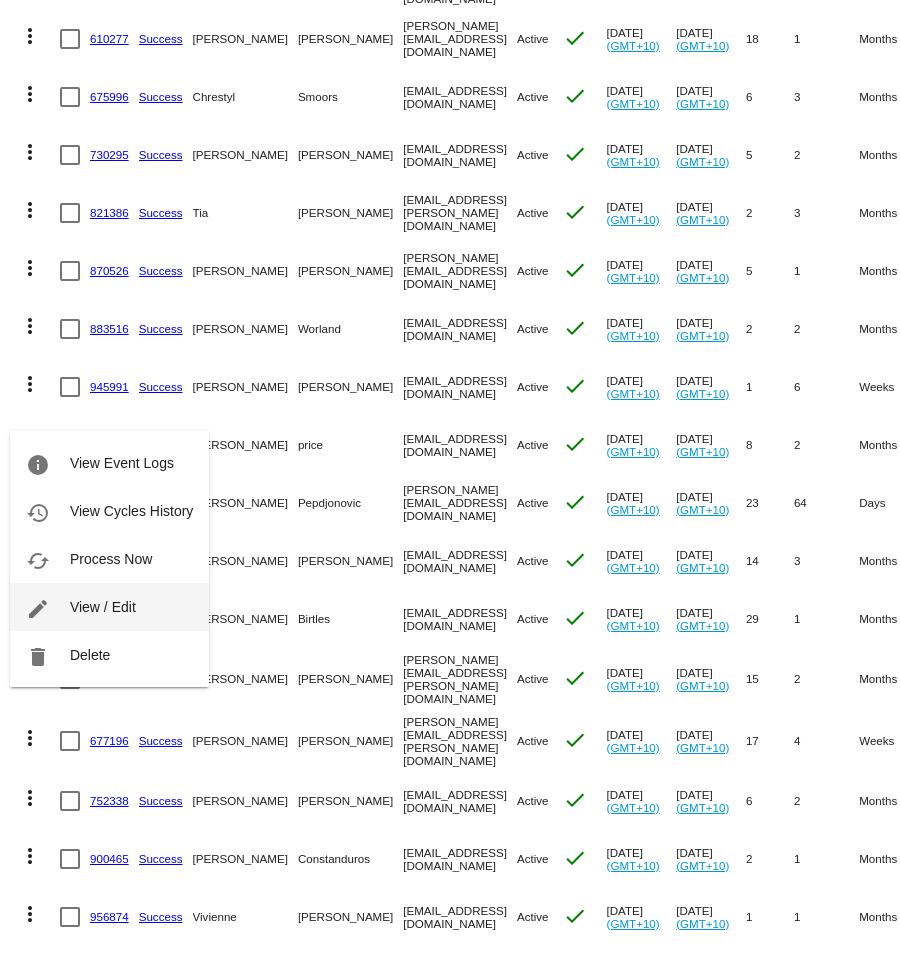 click on "View / Edit" at bounding box center (103, 607) 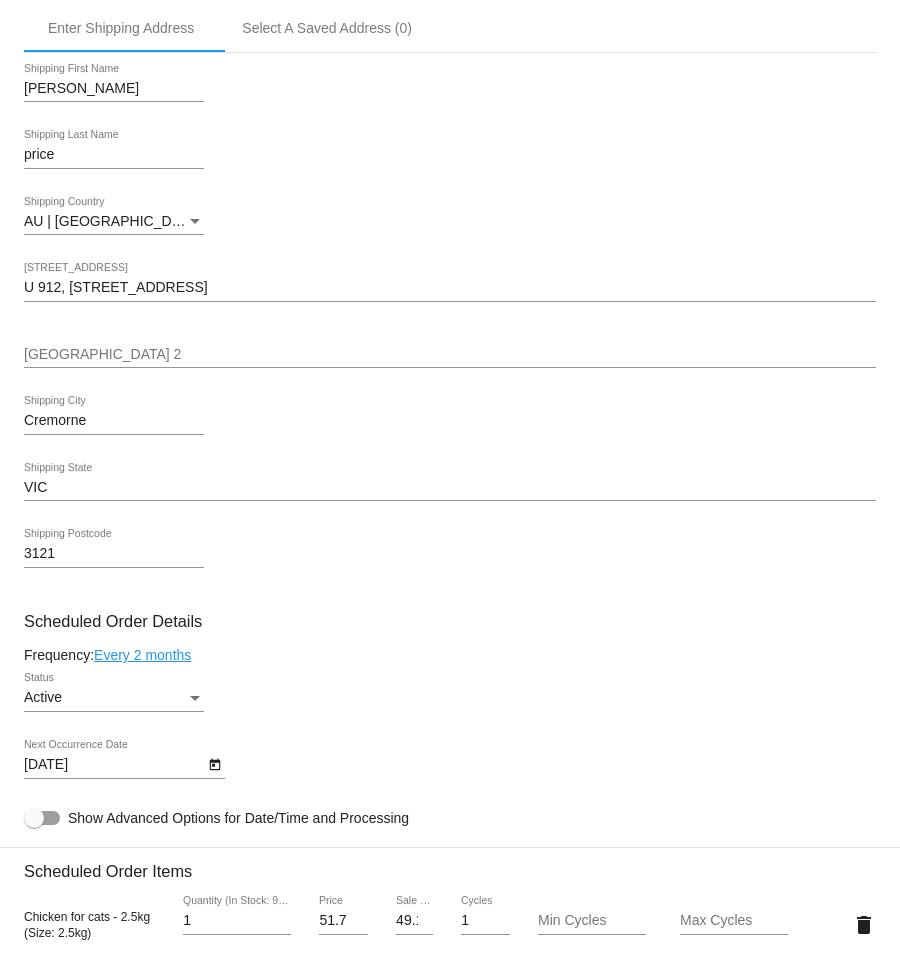 scroll, scrollTop: 588, scrollLeft: 0, axis: vertical 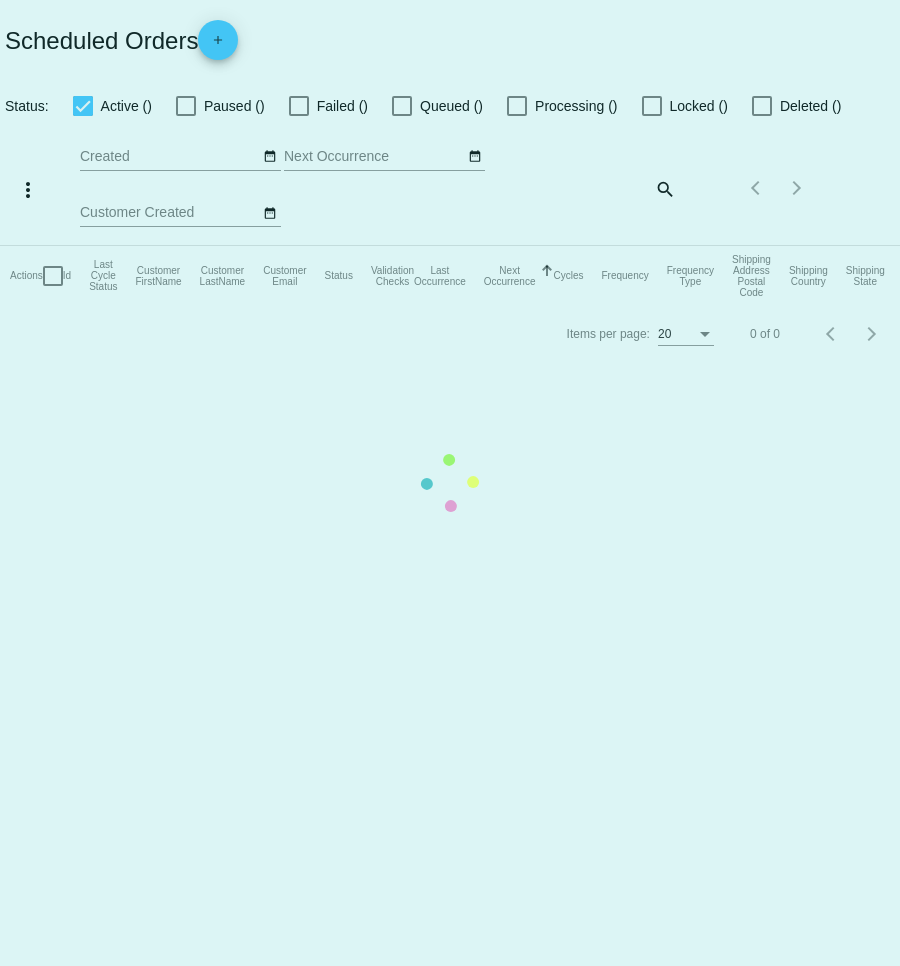 checkbox on "true" 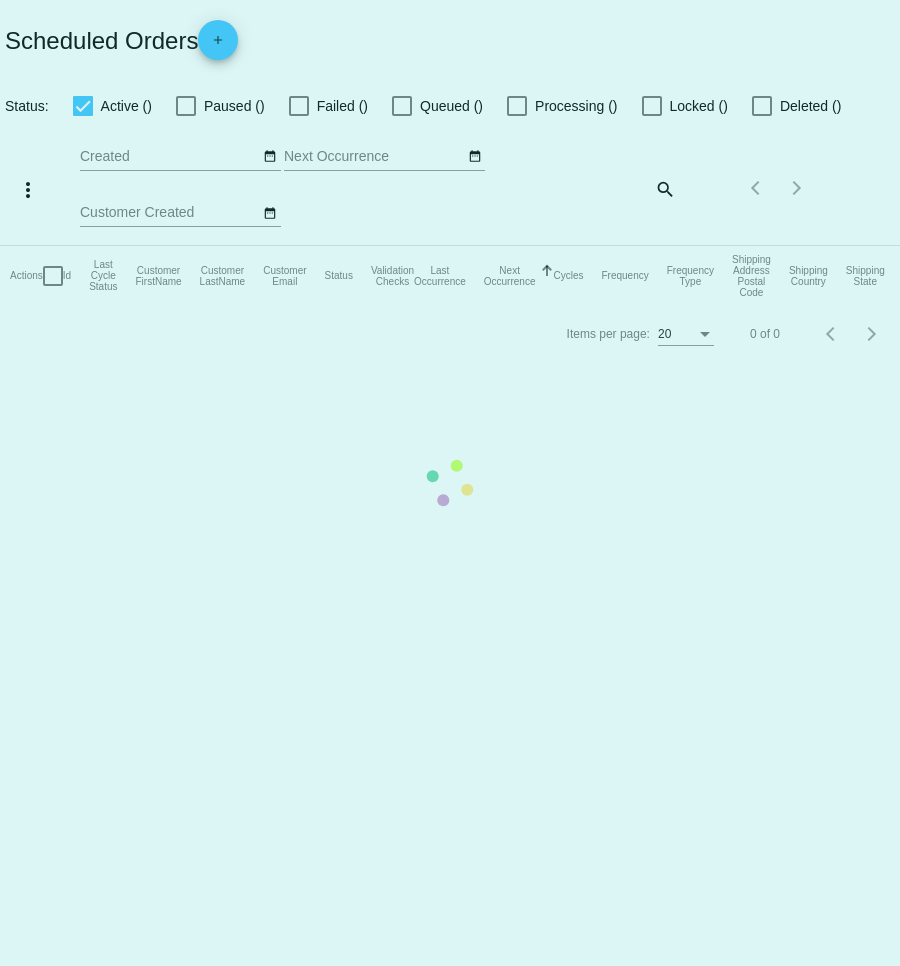 type on "[DATE] - [DATE]" 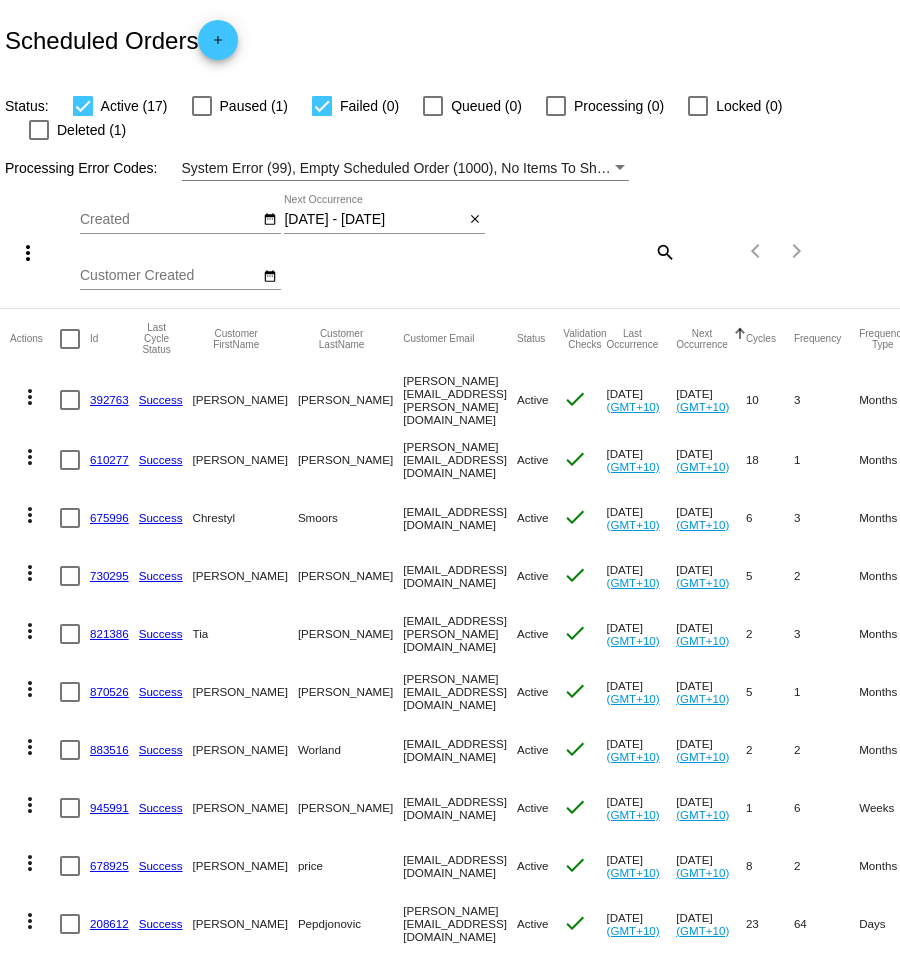 drag, startPoint x: 482, startPoint y: 377, endPoint x: 344, endPoint y: 378, distance: 138.00362 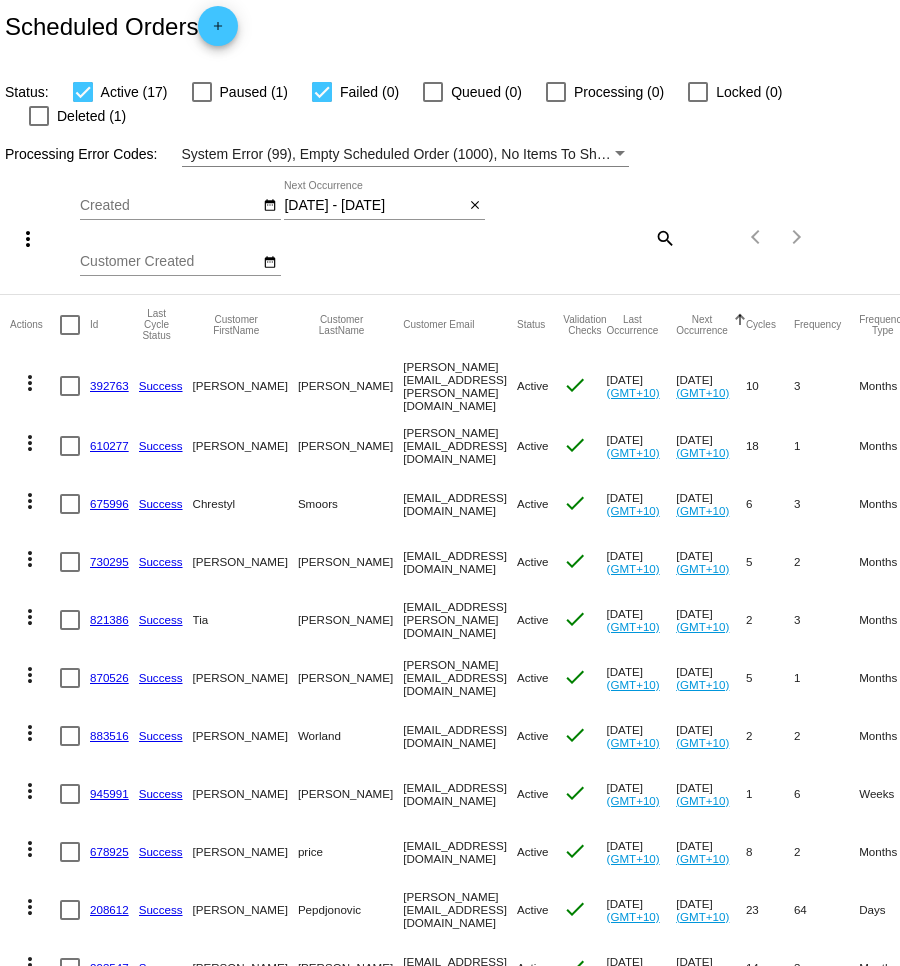 scroll, scrollTop: 0, scrollLeft: 0, axis: both 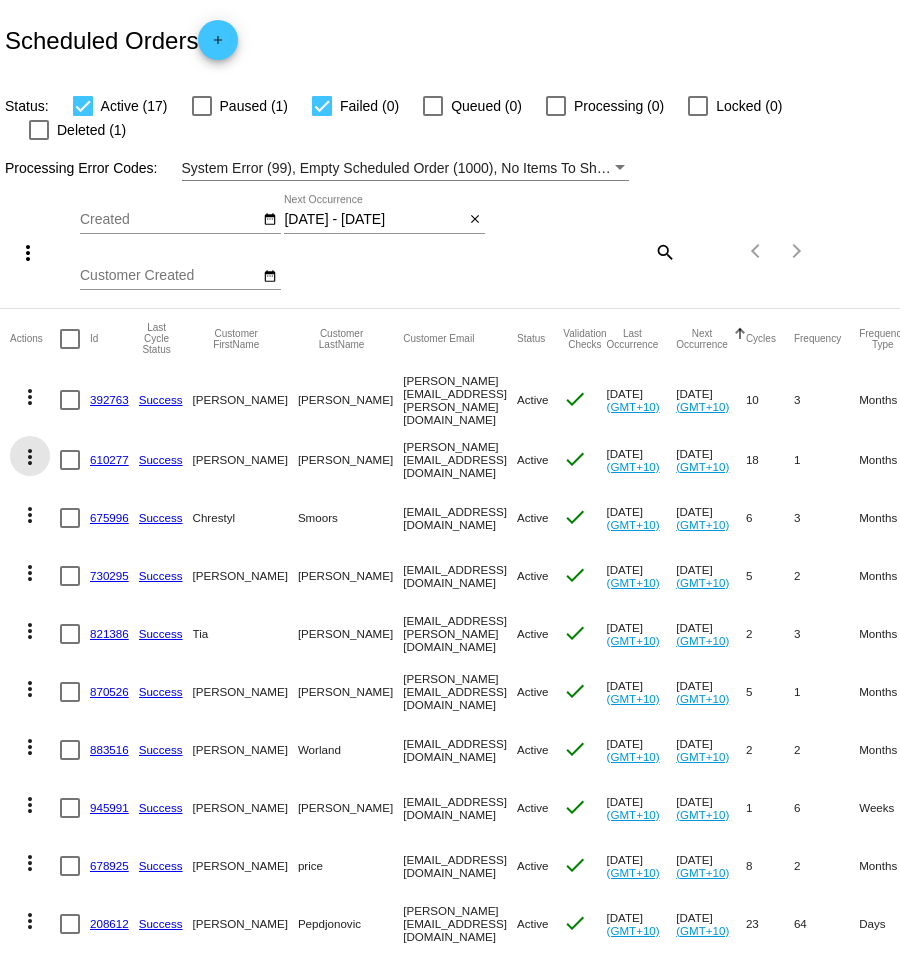 click on "more_vert" 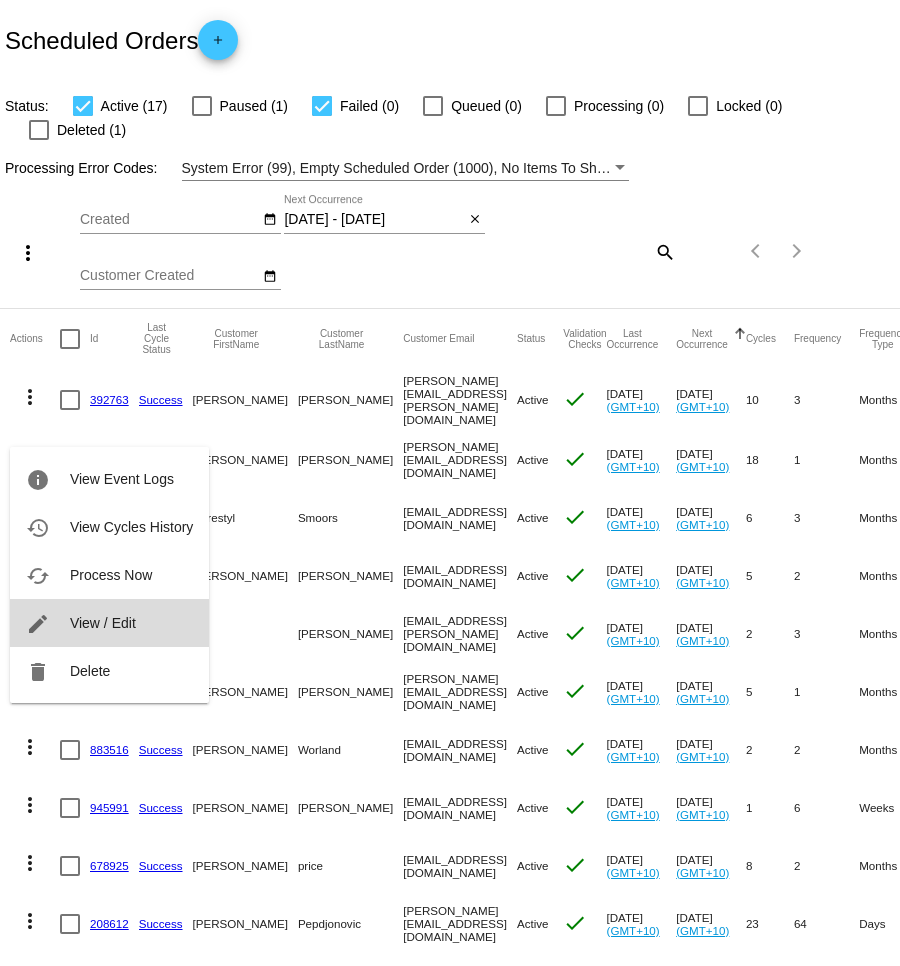 click on "View / Edit" at bounding box center (103, 623) 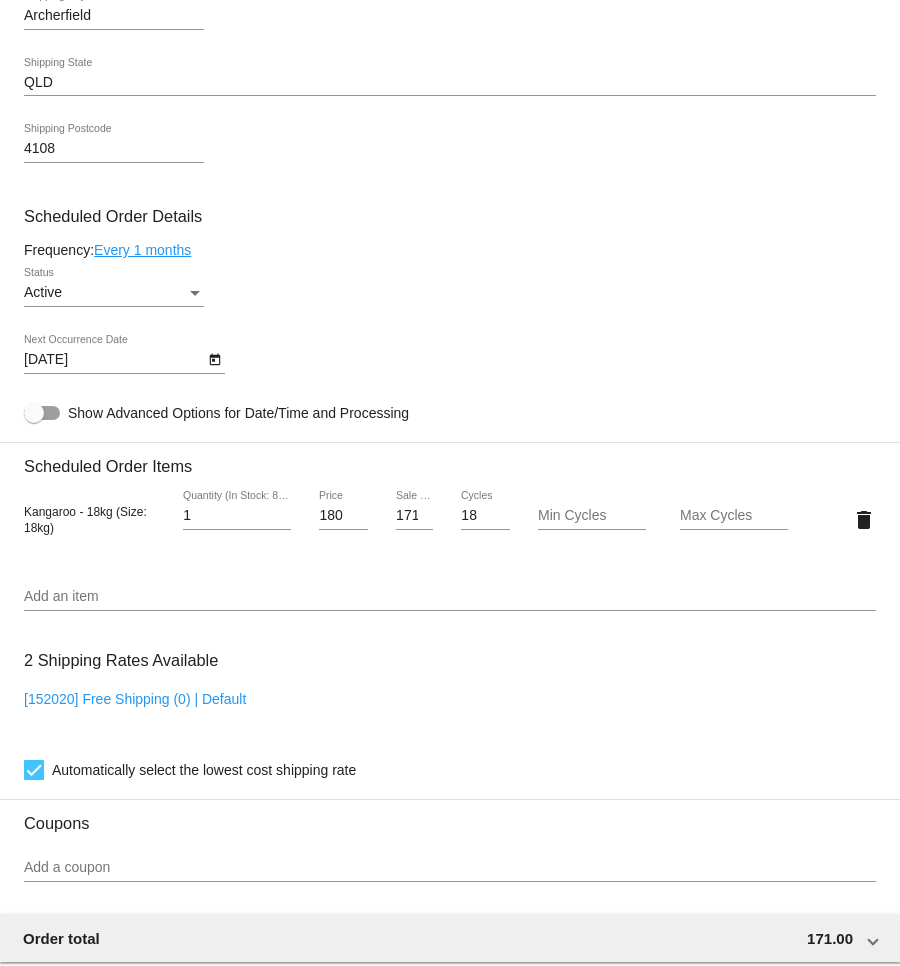 scroll, scrollTop: 970, scrollLeft: 0, axis: vertical 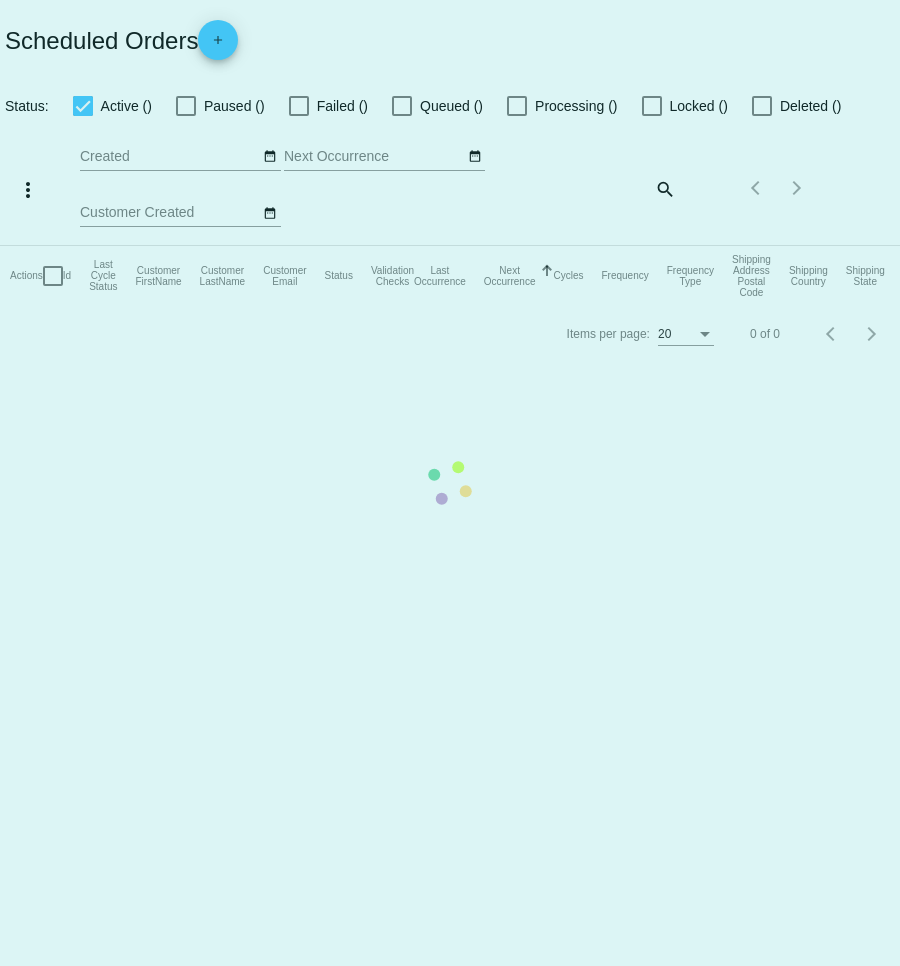 checkbox on "true" 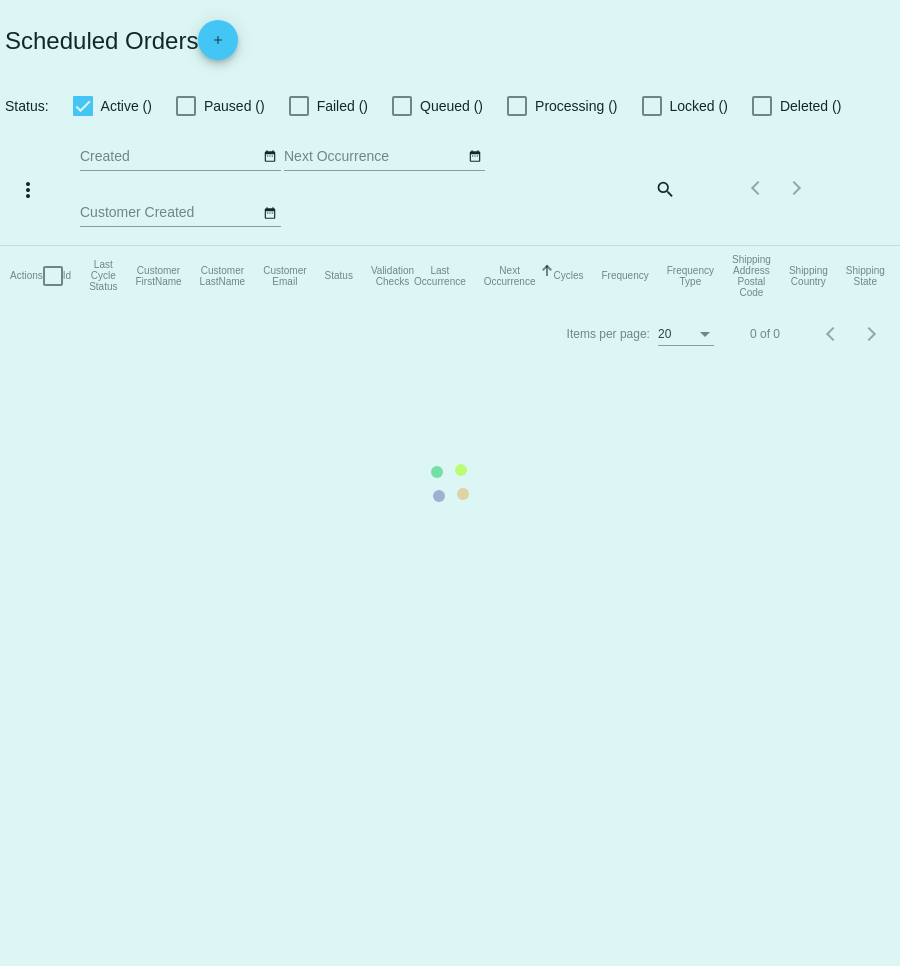 type on "[DATE] - [DATE]" 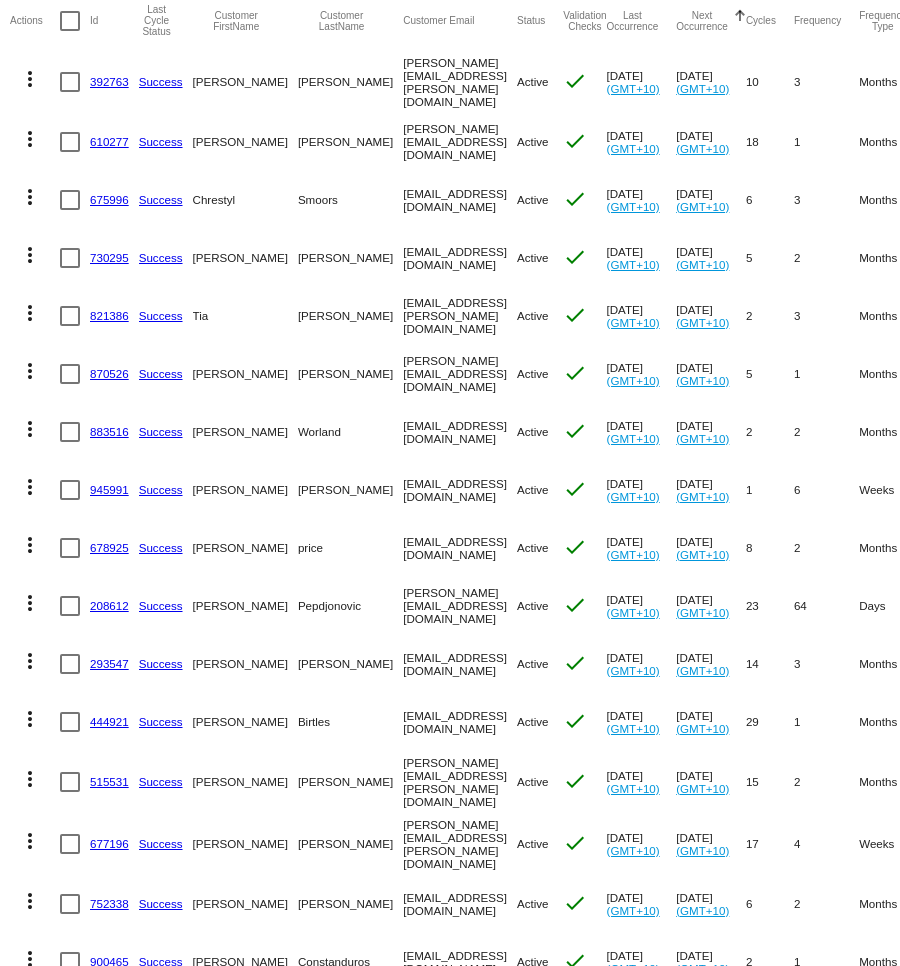 scroll, scrollTop: 329, scrollLeft: 0, axis: vertical 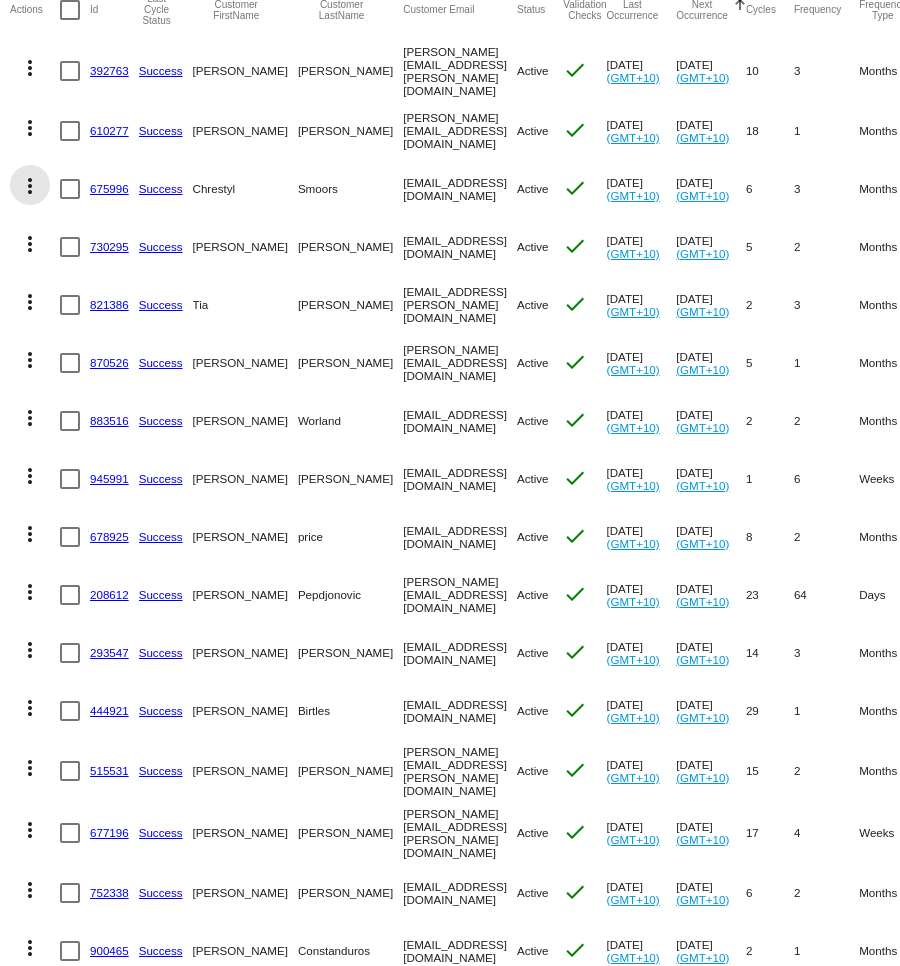 click on "more_vert" 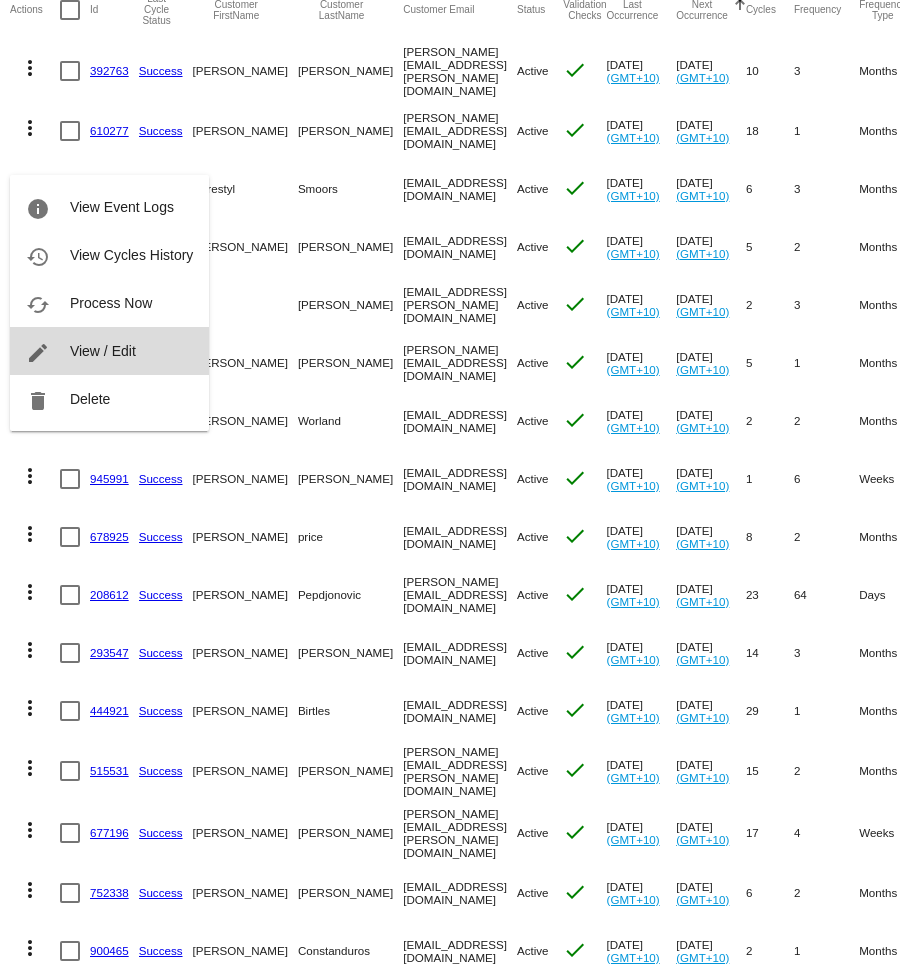 click on "edit
View / Edit" at bounding box center (109, 351) 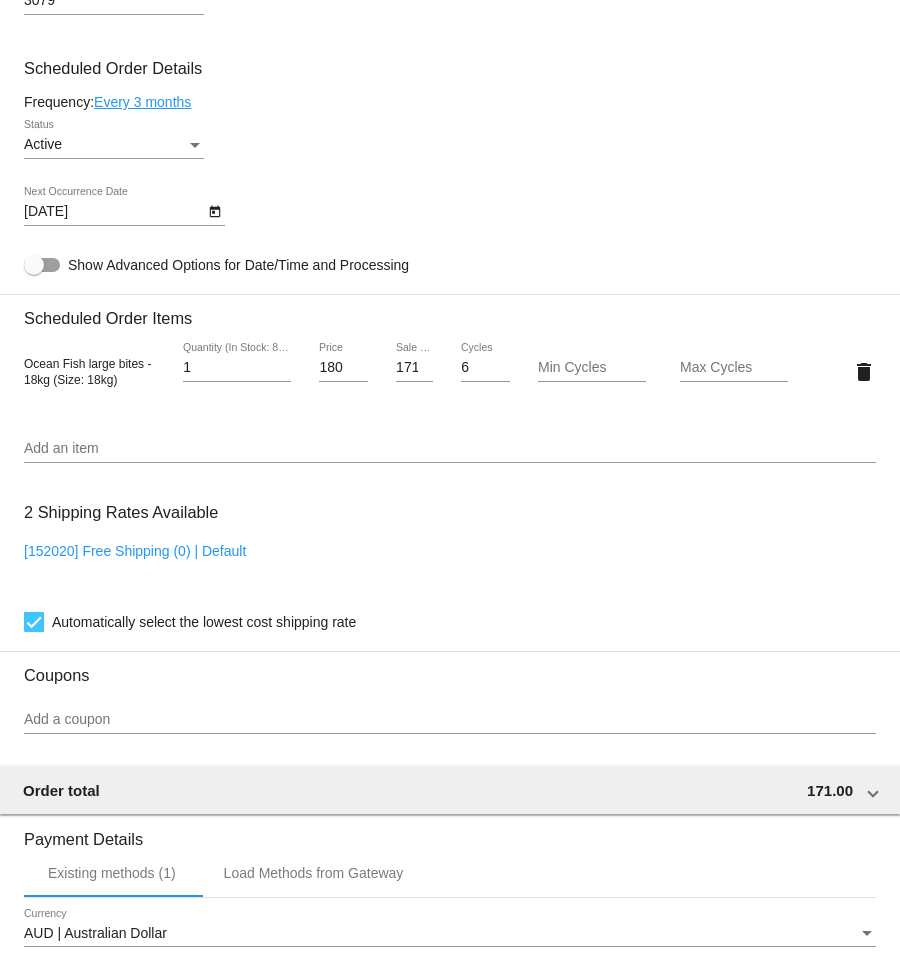 scroll, scrollTop: 1137, scrollLeft: 0, axis: vertical 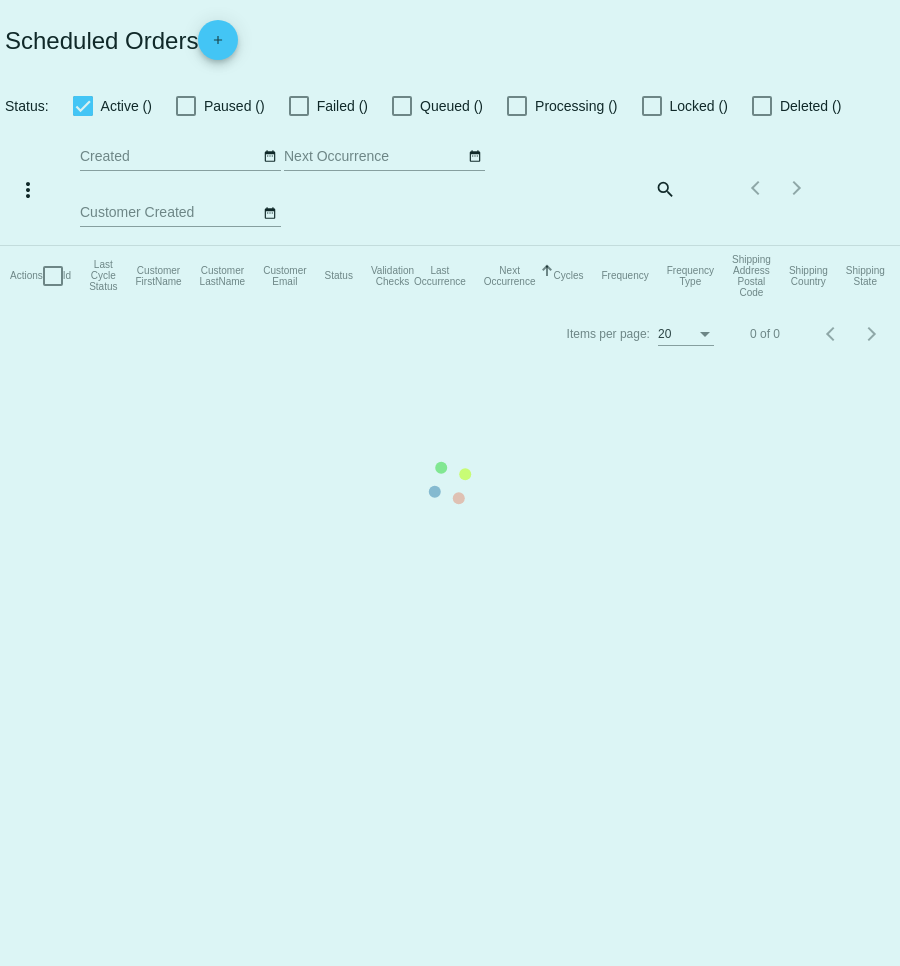 checkbox on "true" 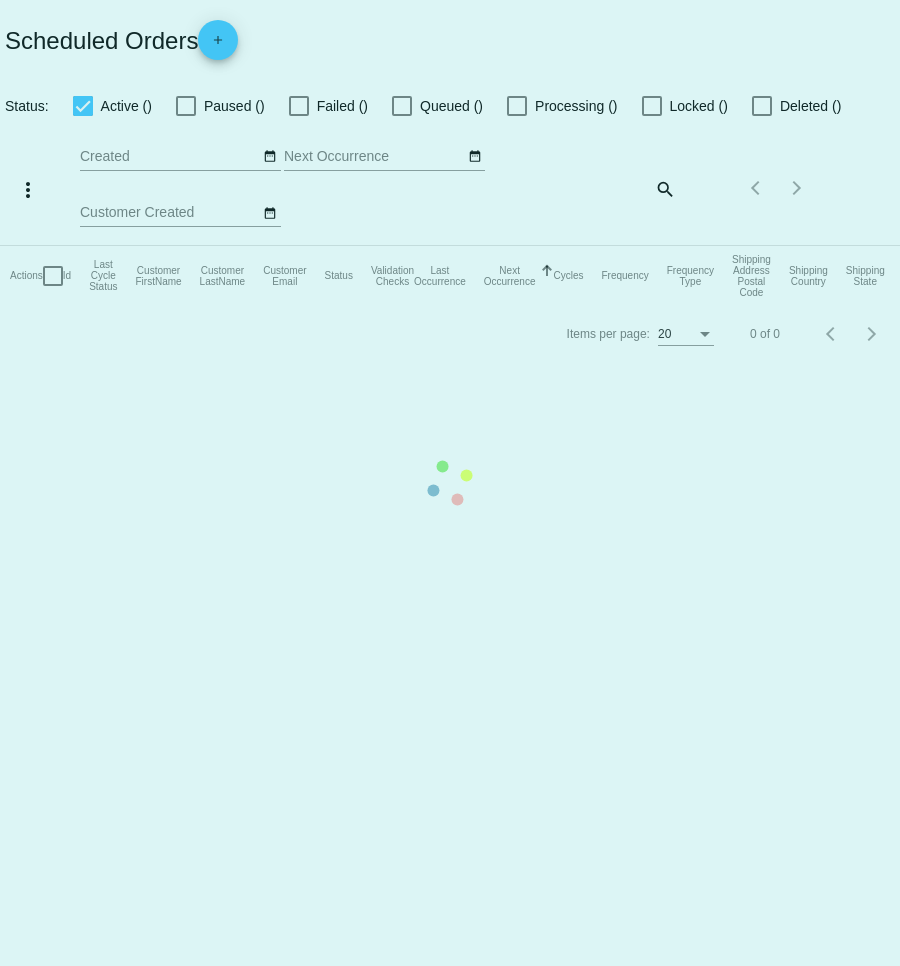 type on "[DATE] - [DATE]" 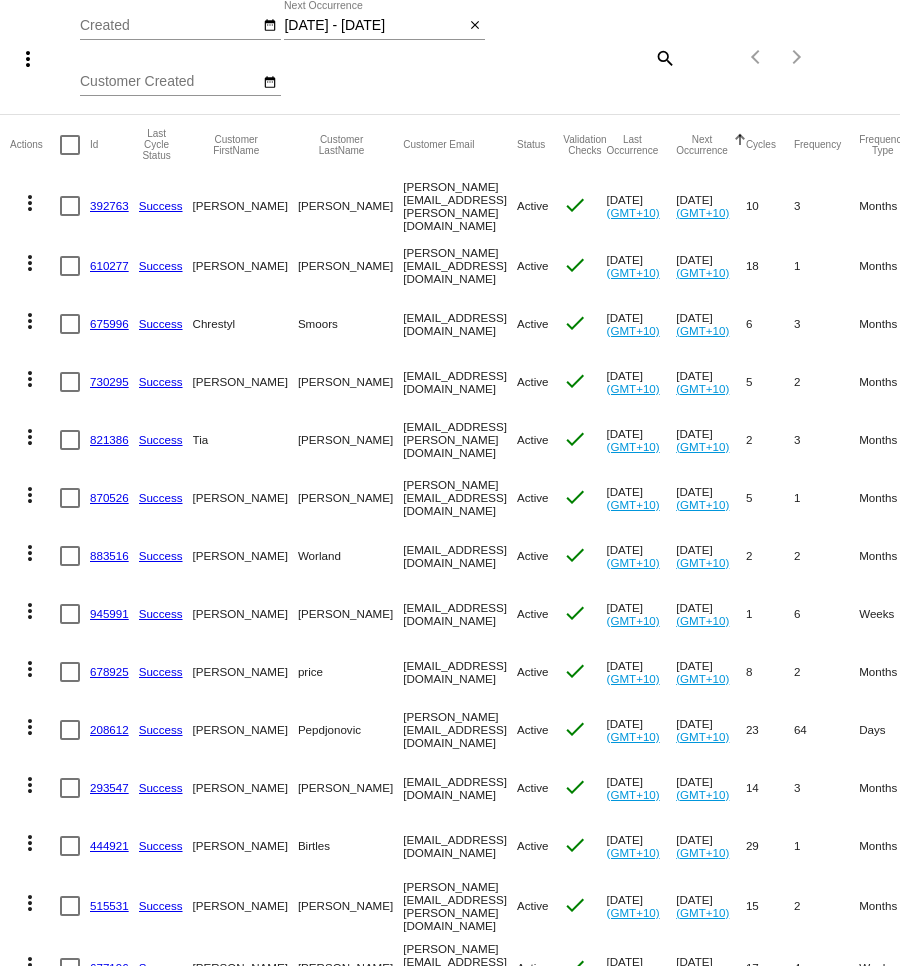 scroll, scrollTop: 0, scrollLeft: 0, axis: both 